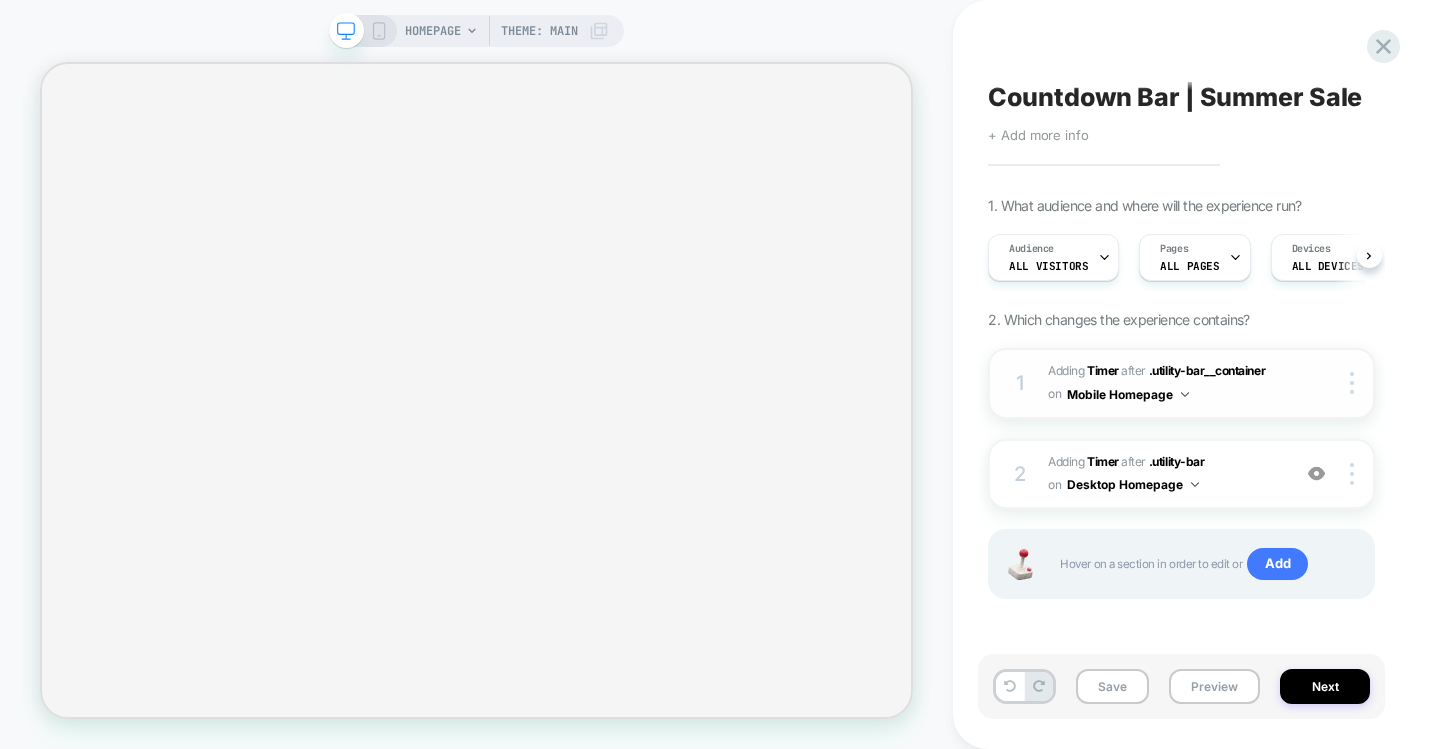 scroll, scrollTop: 0, scrollLeft: 0, axis: both 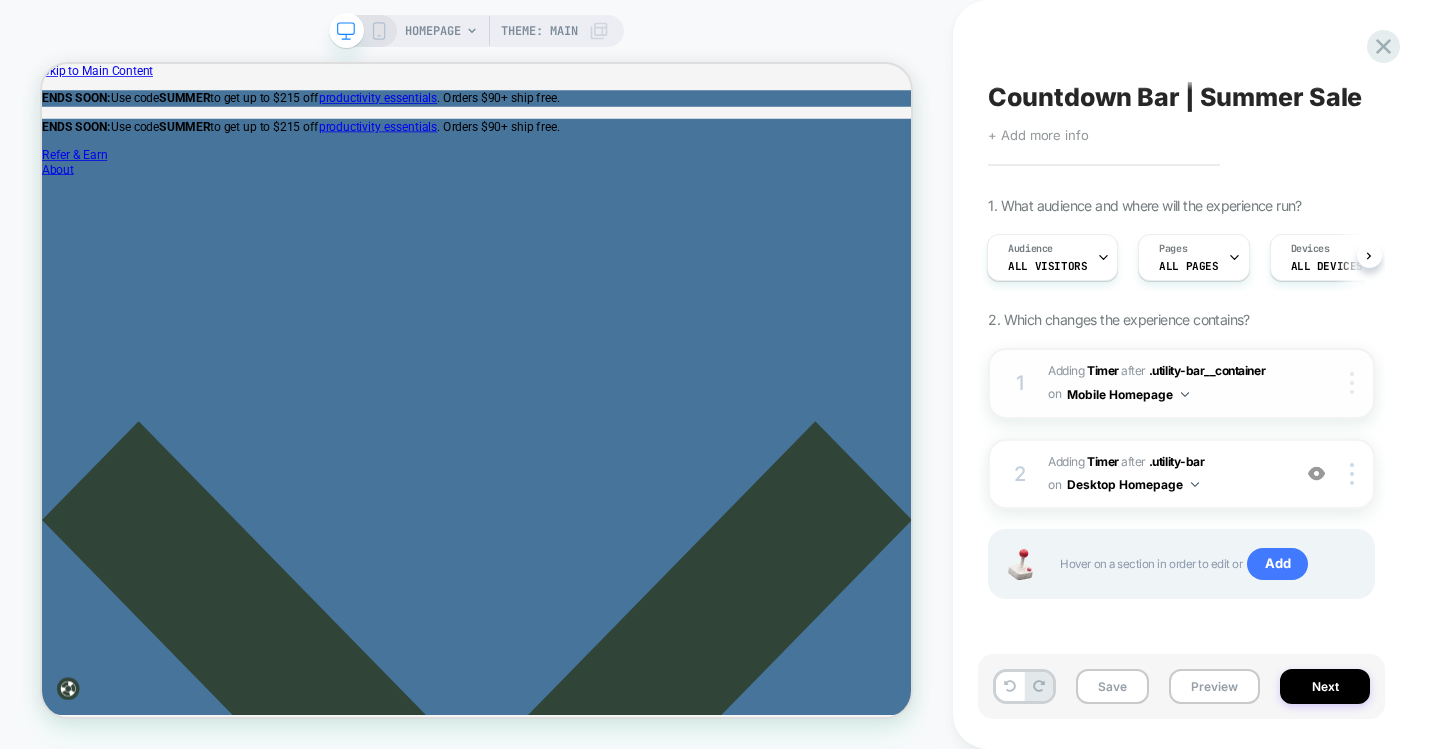 click at bounding box center [1352, 383] 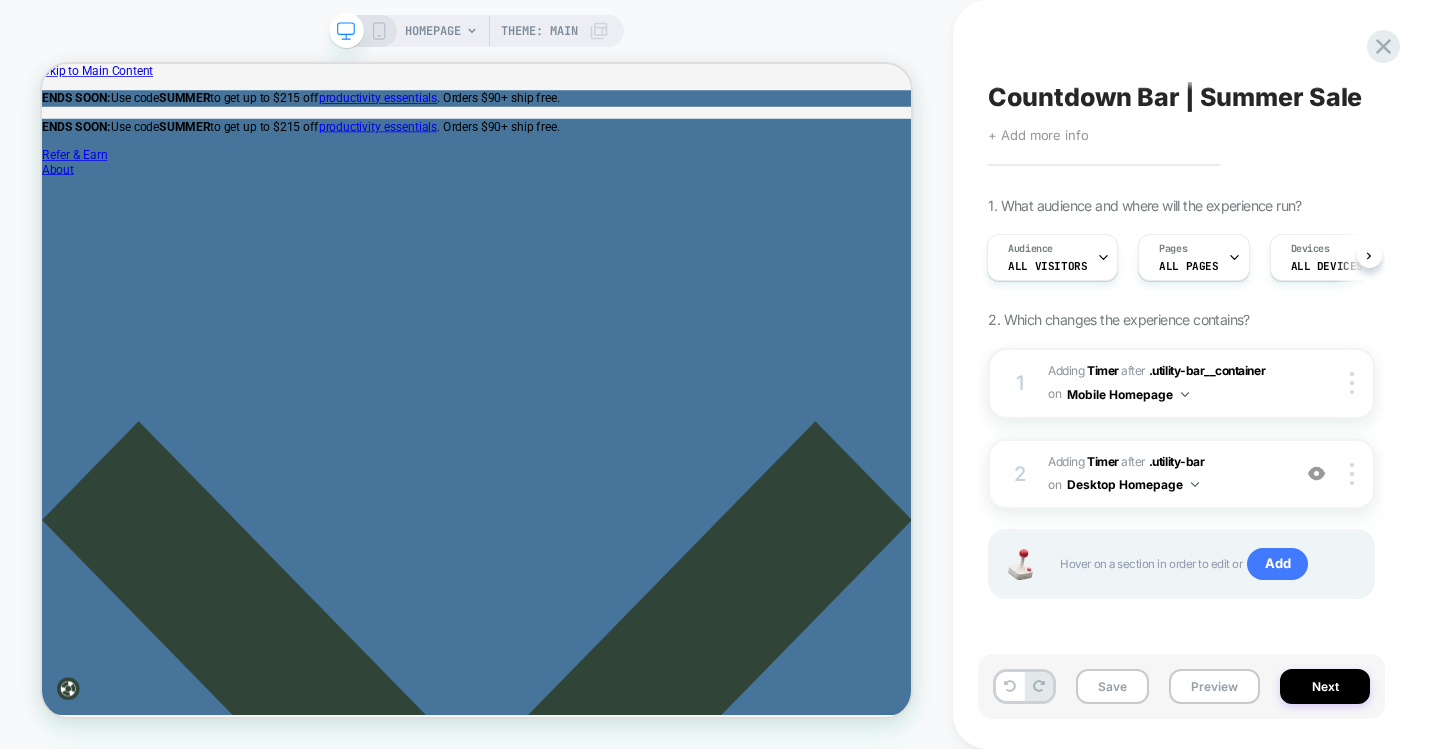 click on "#_loomi_addon_1717087895948_dup1751895913 Adding   Timer   AFTER .utility-bar__container .utility-bar__container   on Mobile Homepage" at bounding box center [1164, 383] 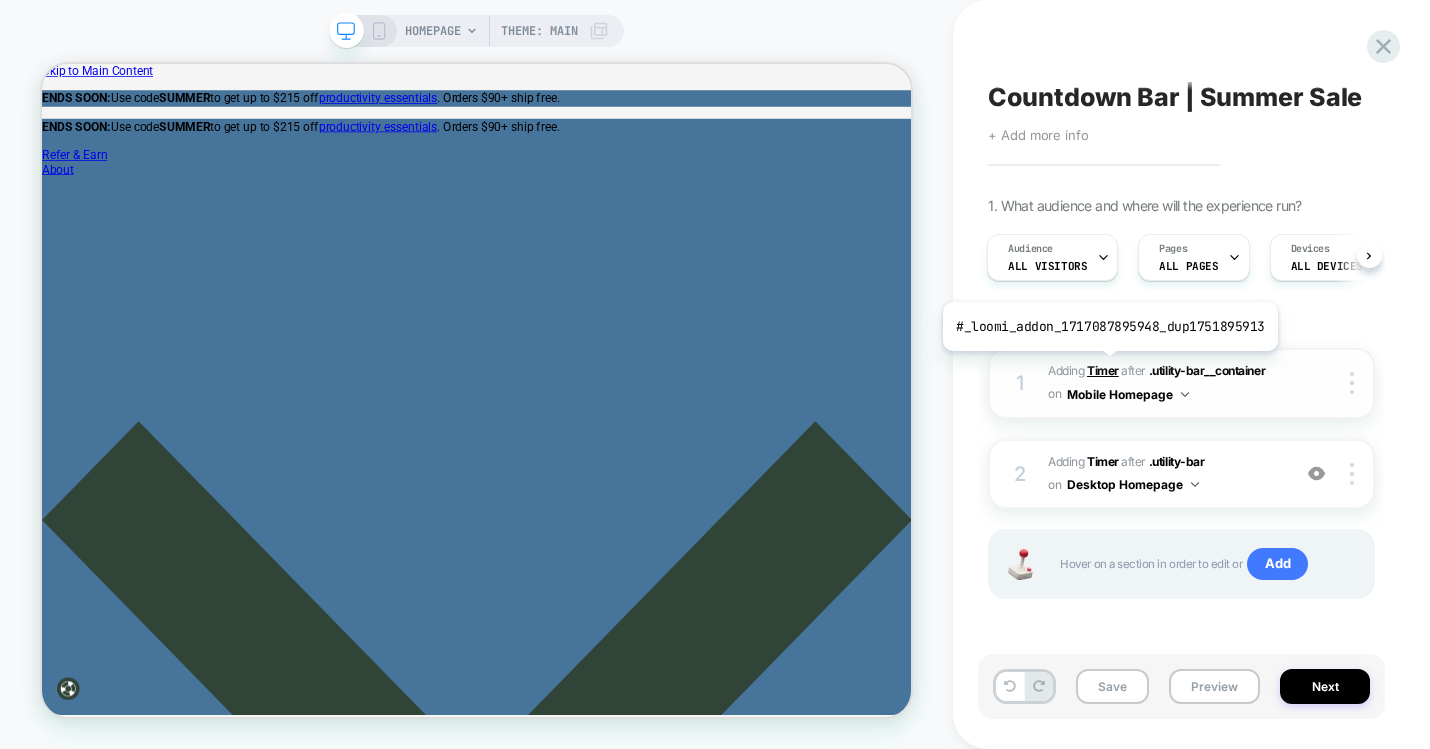 click on "Timer" at bounding box center (1103, 370) 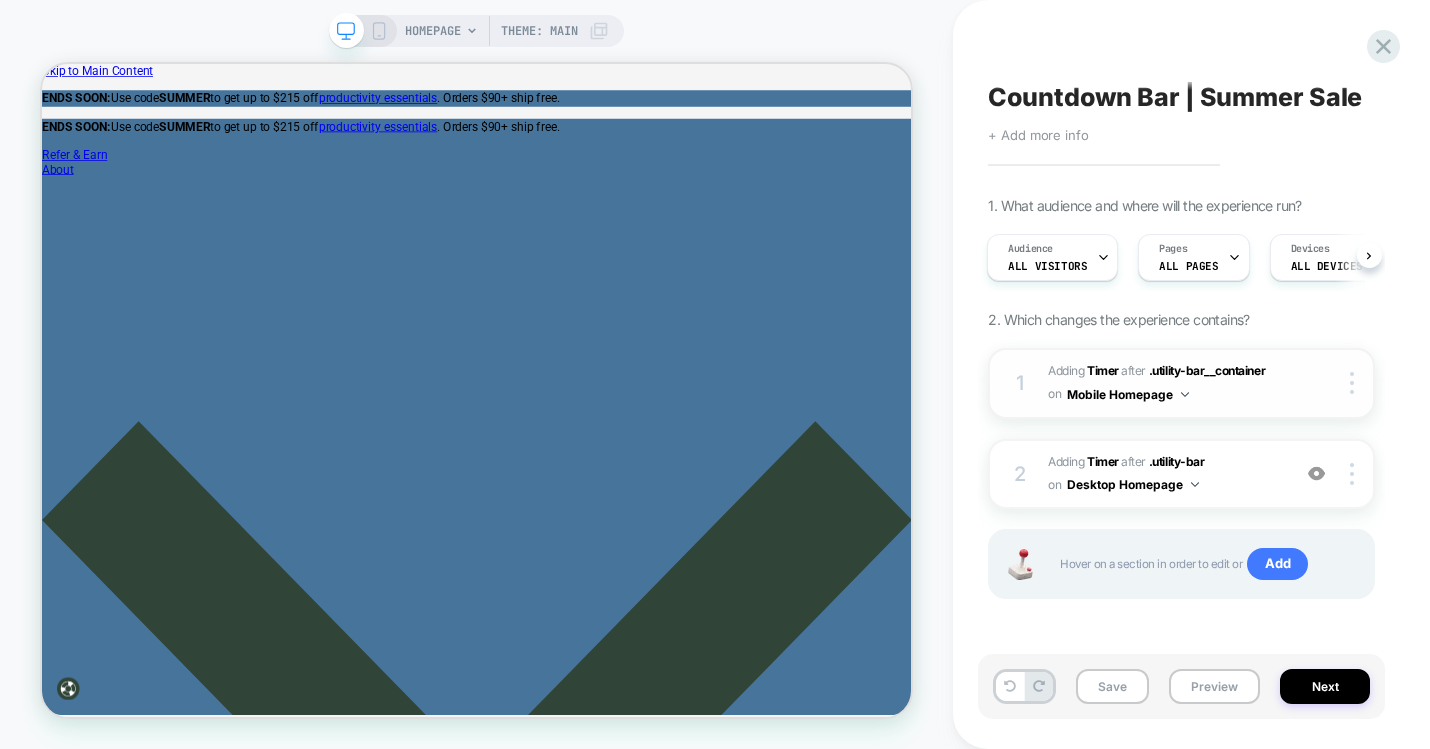 click on "#_loomi_addon_1717087895948_dup1751895913 Adding   Timer   AFTER .utility-bar__container .utility-bar__container   on Mobile Homepage" at bounding box center [1164, 383] 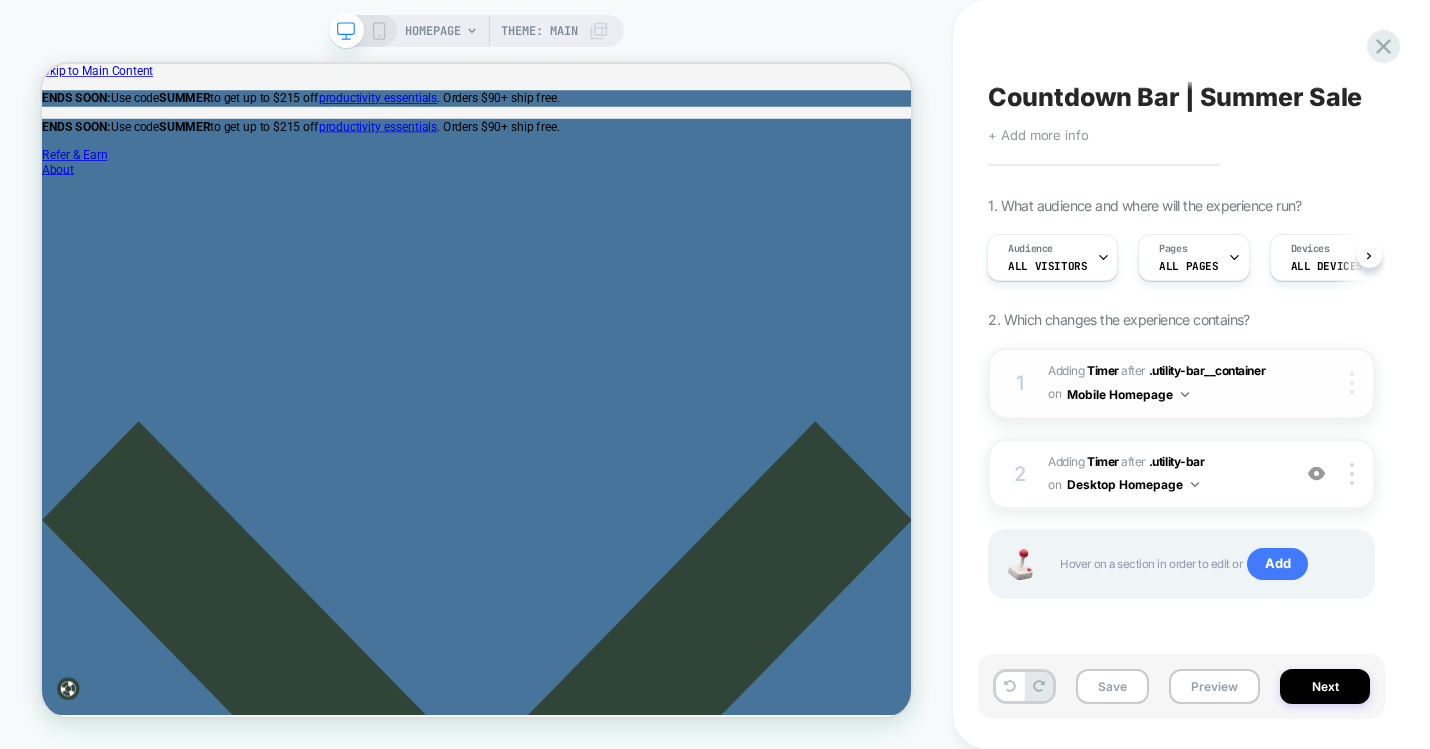 click at bounding box center (1354, 383) 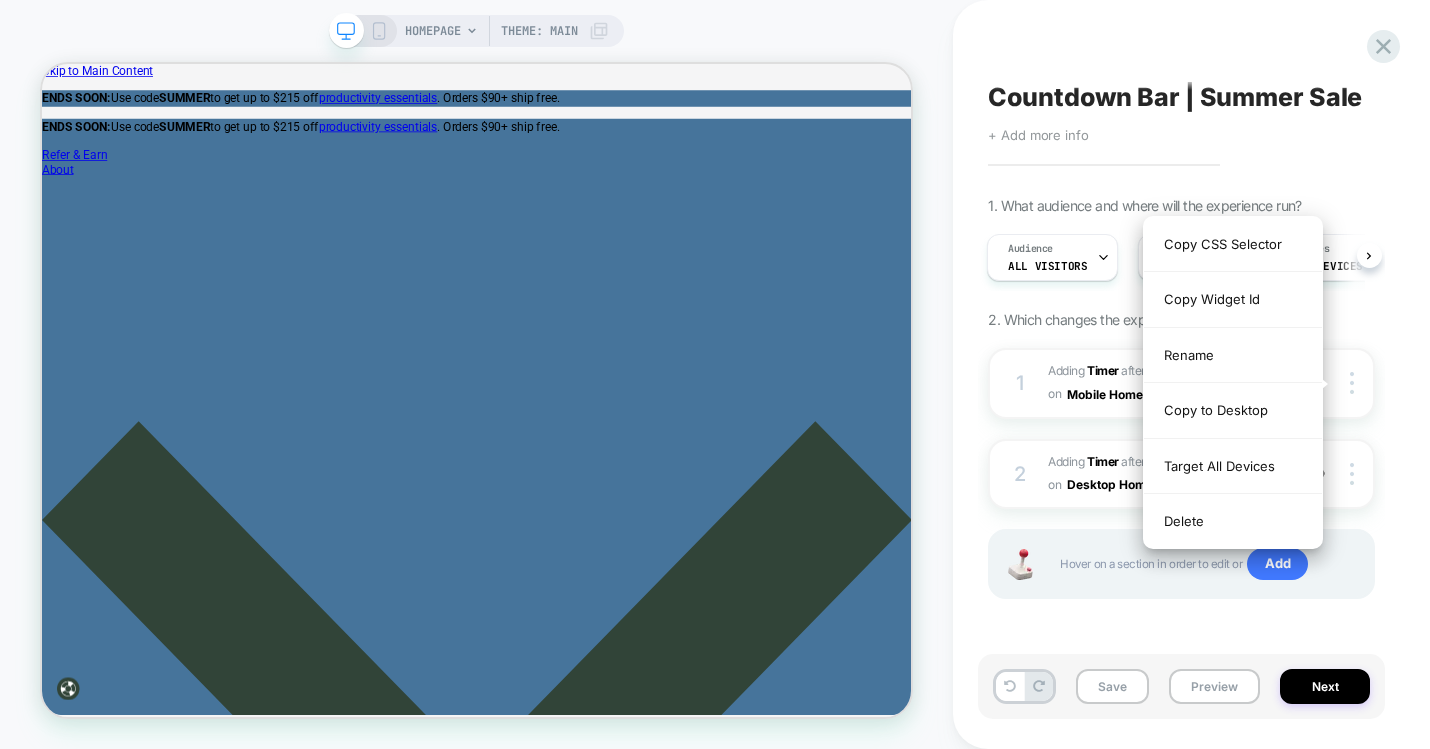 click on "Countdown Bar | Summer Sale Click to edit experience details + Add more info 1. What audience and where will the experience run? Audience All Visitors Pages ALL PAGES Devices ALL DEVICES Trigger Page Load 2. Which changes the experience contains? 1 #_loomi_addon_1717087895948_dup1751895913 Adding   Timer   AFTER .utility-bar__container .utility-bar__container   on Mobile Homepage Copy CSS Selector Copy Widget Id Rename Copy to   Desktop Target   All Devices Delete 2 #_loomi_addon_1717088286929_dup1751895913 Adding   Timer   AFTER .utility-bar .utility-bar   on Desktop Homepage Add Before Add After Duplicate Replace Position Copy CSS Selector Copy Widget Id Rename Copy to   Mobile Target   All Devices Delete Hover on a section in order to edit or  Add  Save Preview Next" at bounding box center (1191, 374) 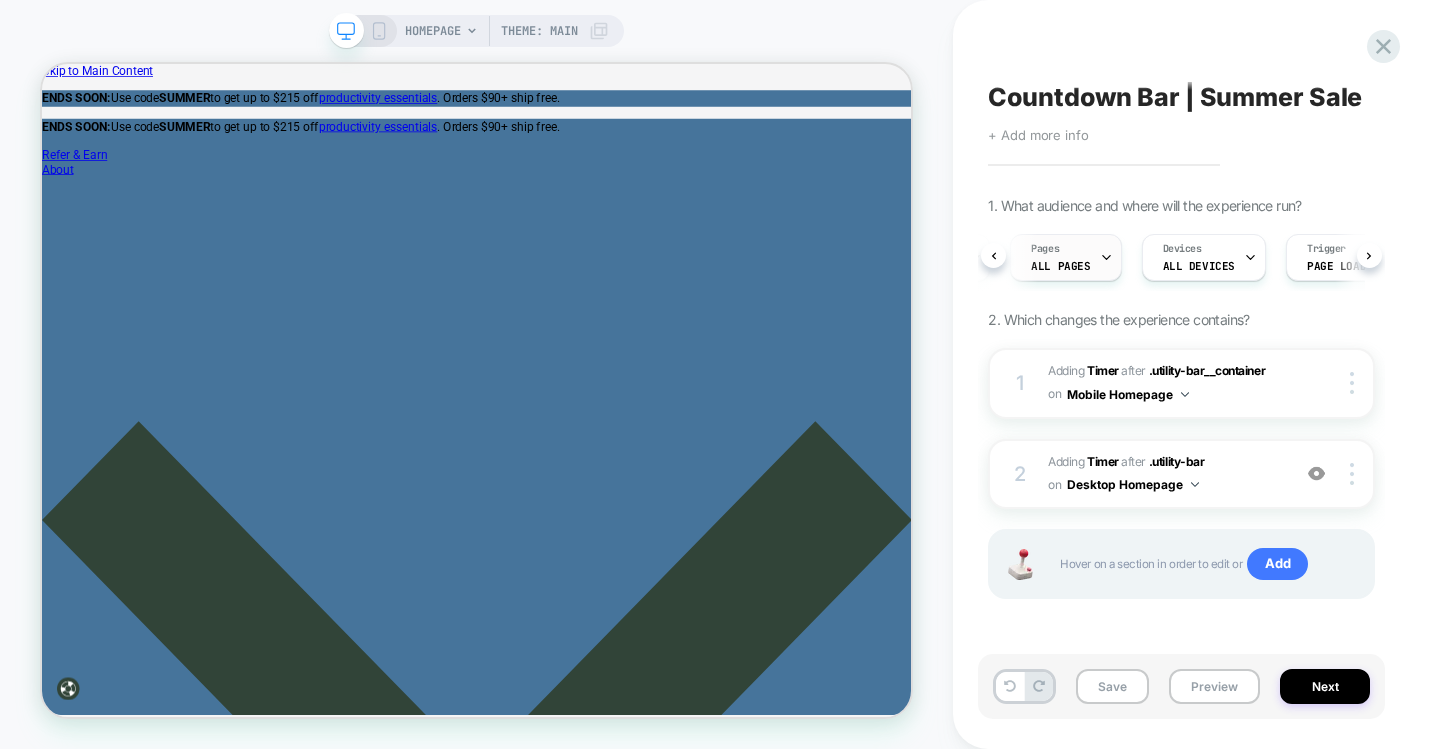 scroll, scrollTop: 0, scrollLeft: 0, axis: both 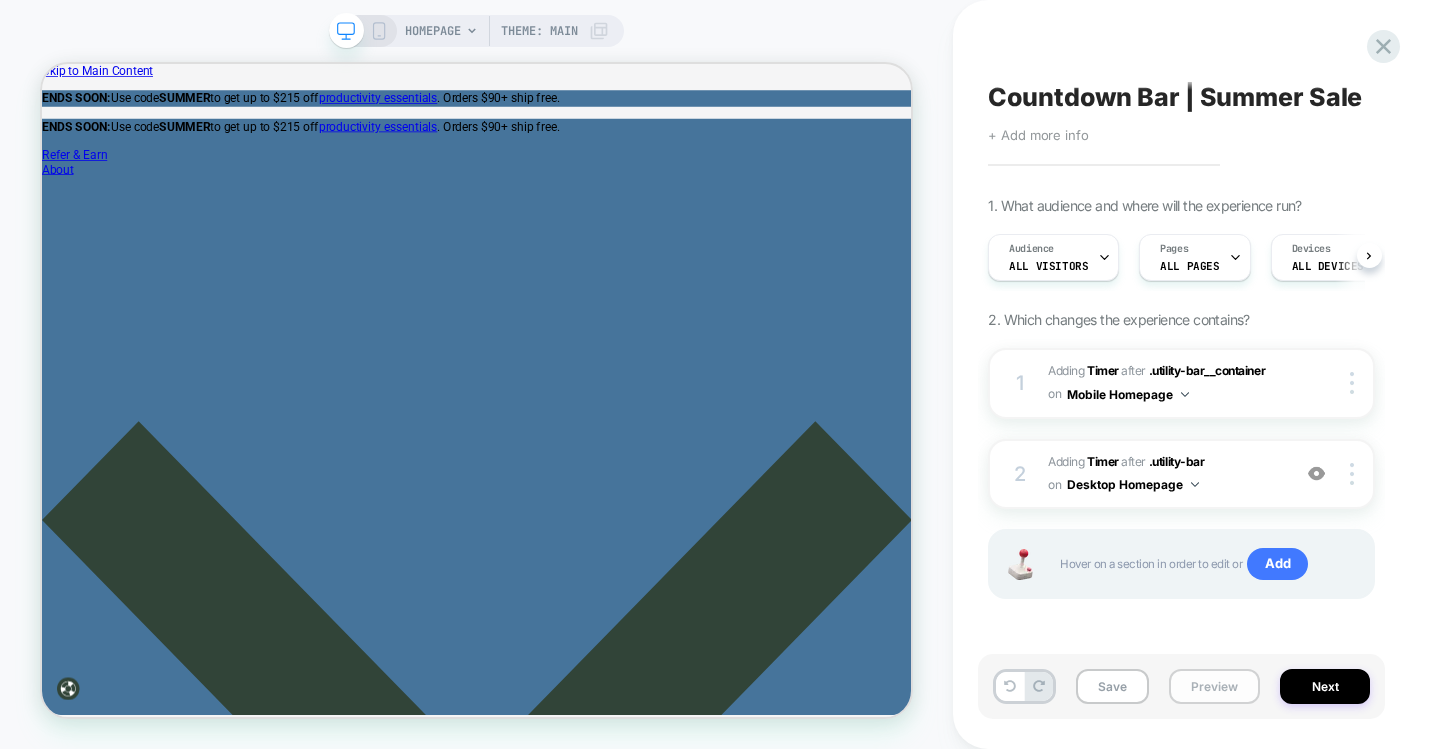 click on "Preview" at bounding box center [1214, 686] 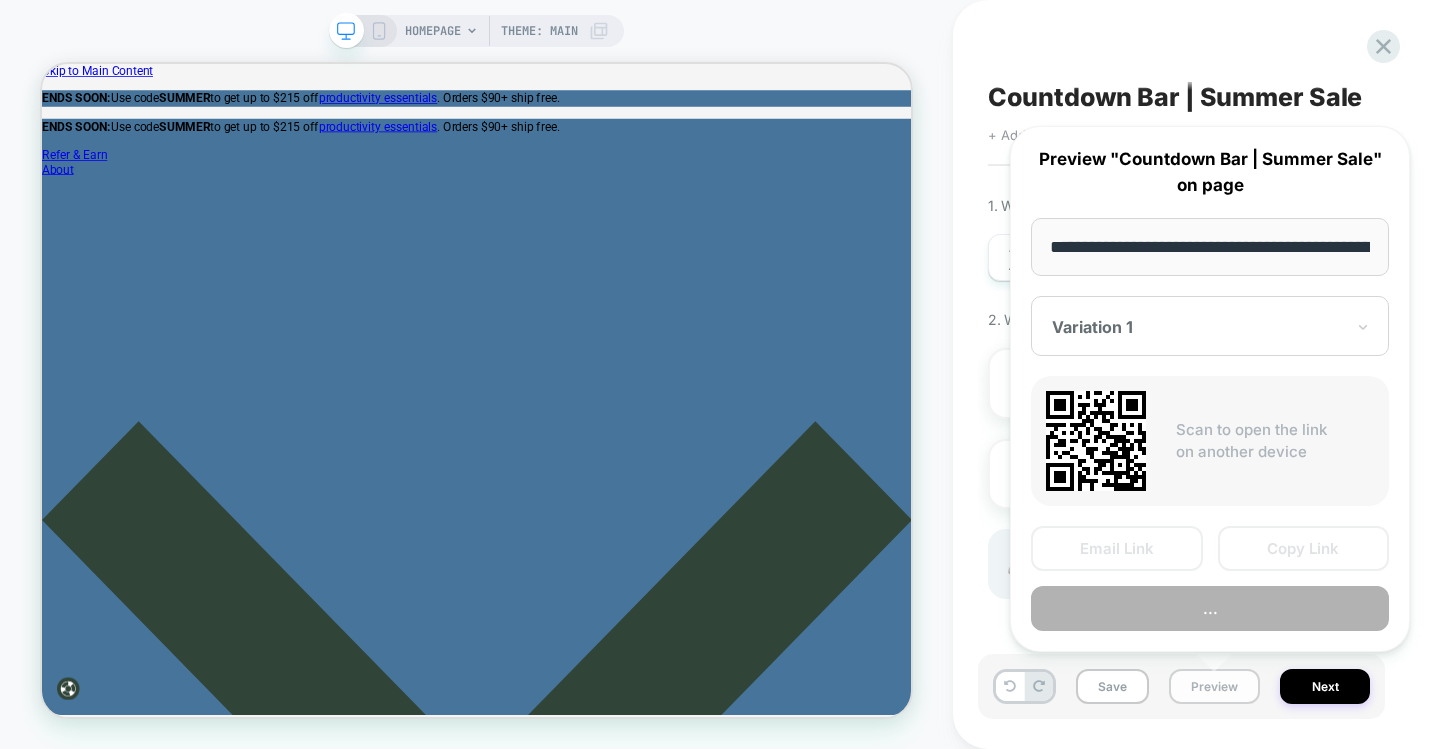 scroll, scrollTop: 0, scrollLeft: 107, axis: horizontal 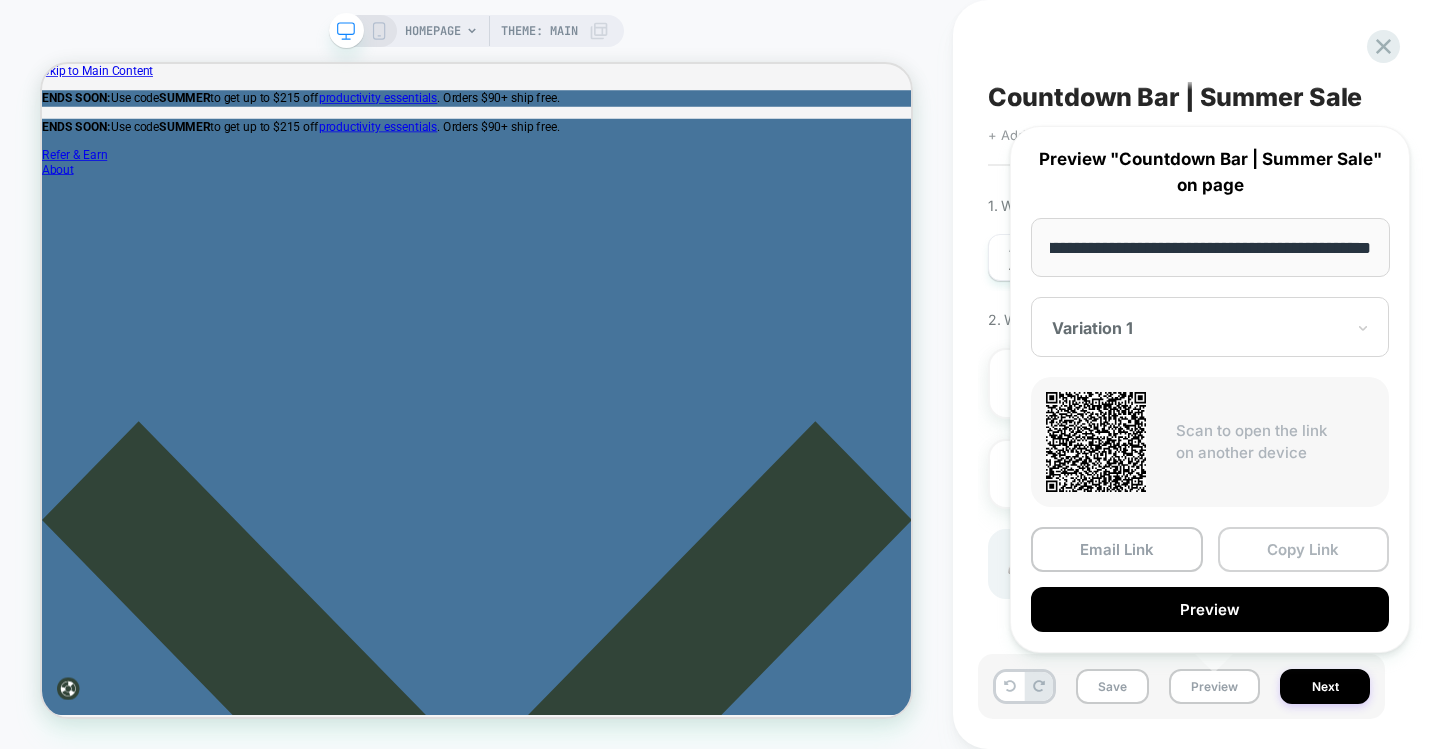 click on "Copy Link" at bounding box center [1304, 549] 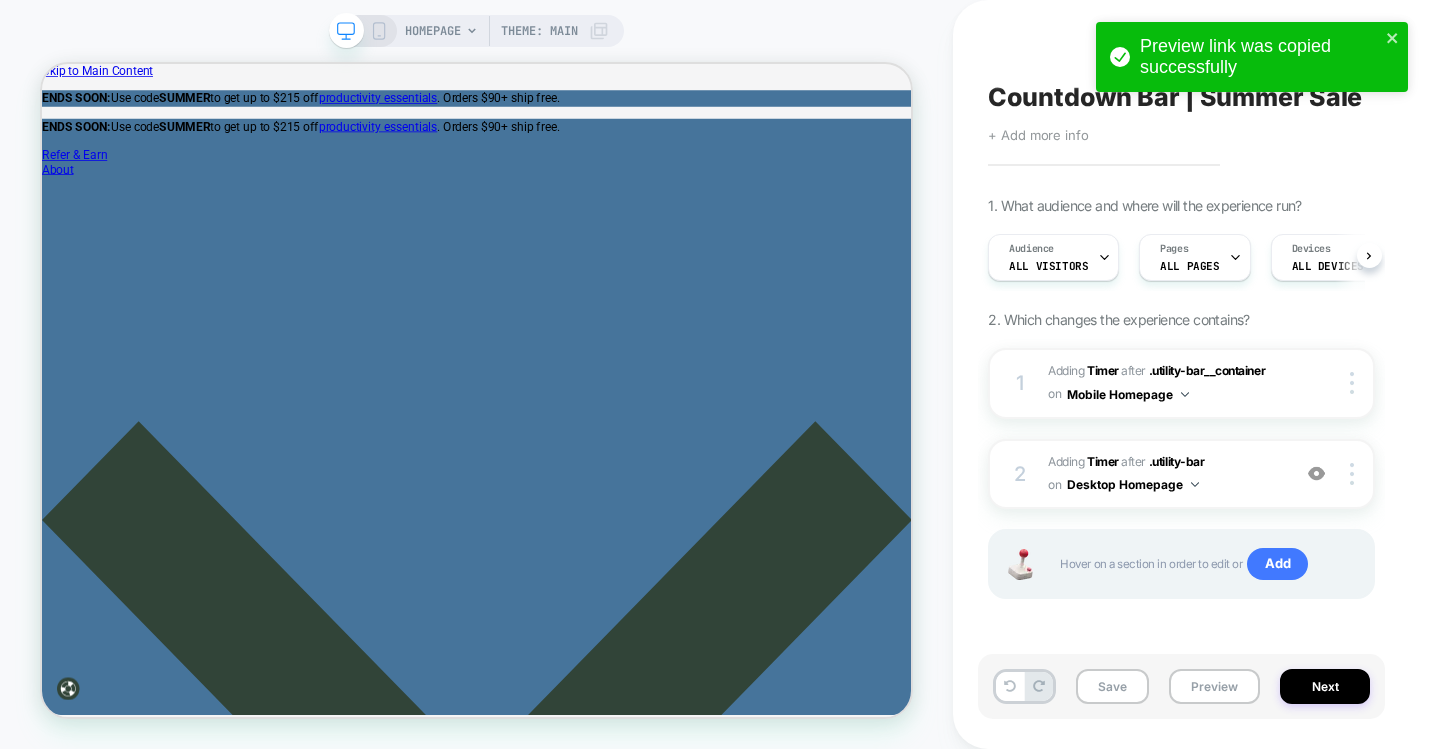 click on "Countdown Bar | Summer Sale Click to edit experience details + Add more info 1. What audience and where will the experience run? Audience All Visitors Pages ALL PAGES Devices ALL DEVICES Trigger Page Load 2. Which changes the experience contains? 1 #_loomi_addon_1717087895948_dup1751895913 Adding   Timer   AFTER .utility-bar__container .utility-bar__container   on Mobile Homepage Copy CSS Selector Copy Widget Id Rename Copy to   Desktop Target   All Devices Delete 2 #_loomi_addon_1717088286929_dup1751895913 Adding   Timer   AFTER .utility-bar .utility-bar   on Desktop Homepage Add Before Add After Duplicate Replace Position Copy CSS Selector Copy Widget Id Rename Copy to   Mobile Target   All Devices Delete Hover on a section in order to edit or  Add" at bounding box center [1181, 374] 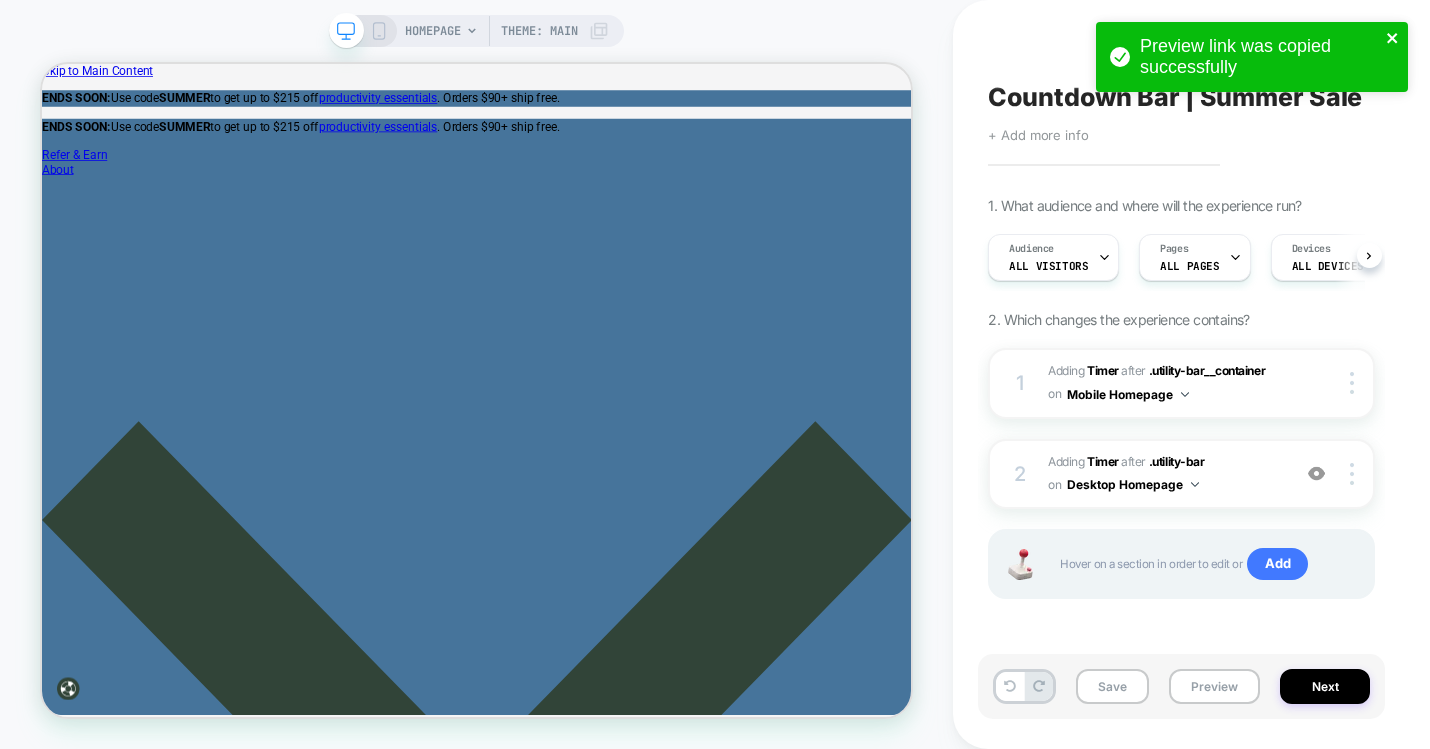 click 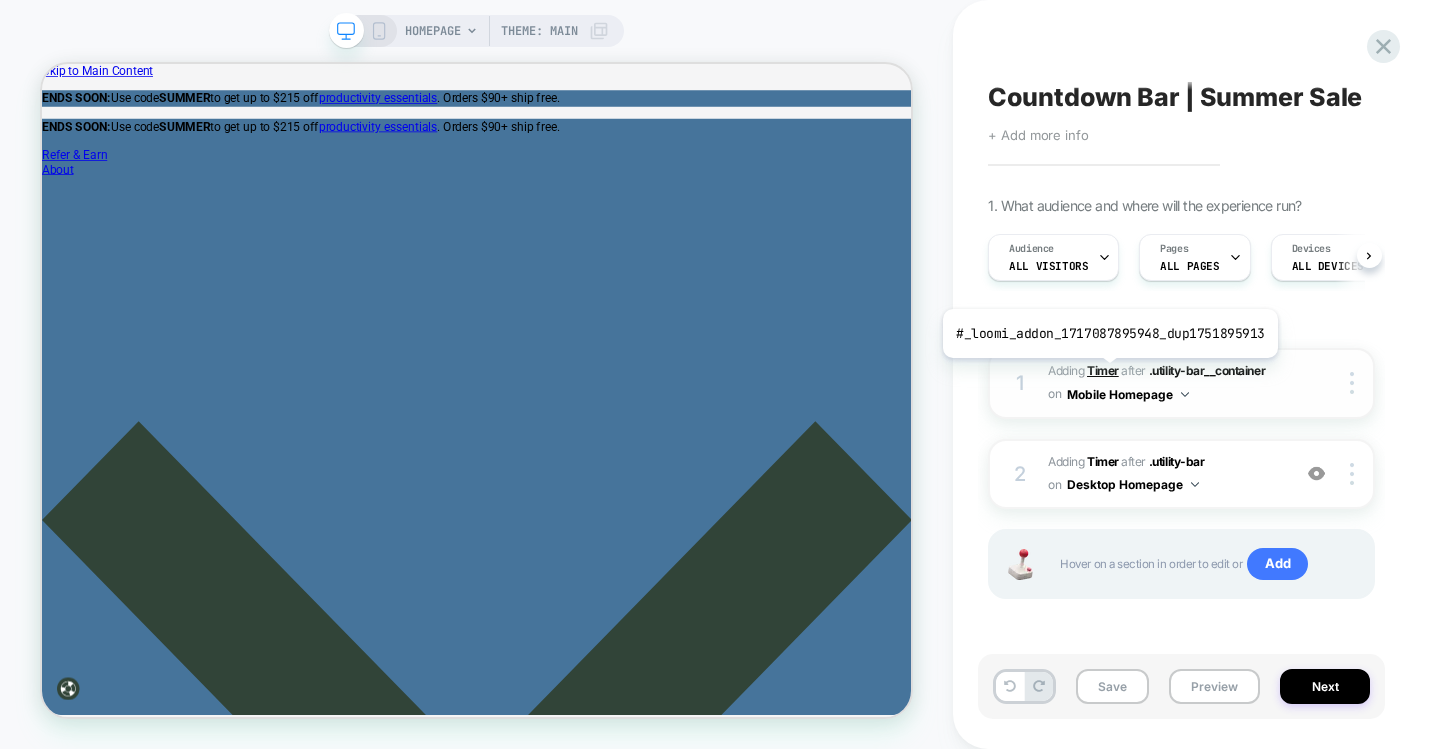 click on "Timer" at bounding box center [1103, 370] 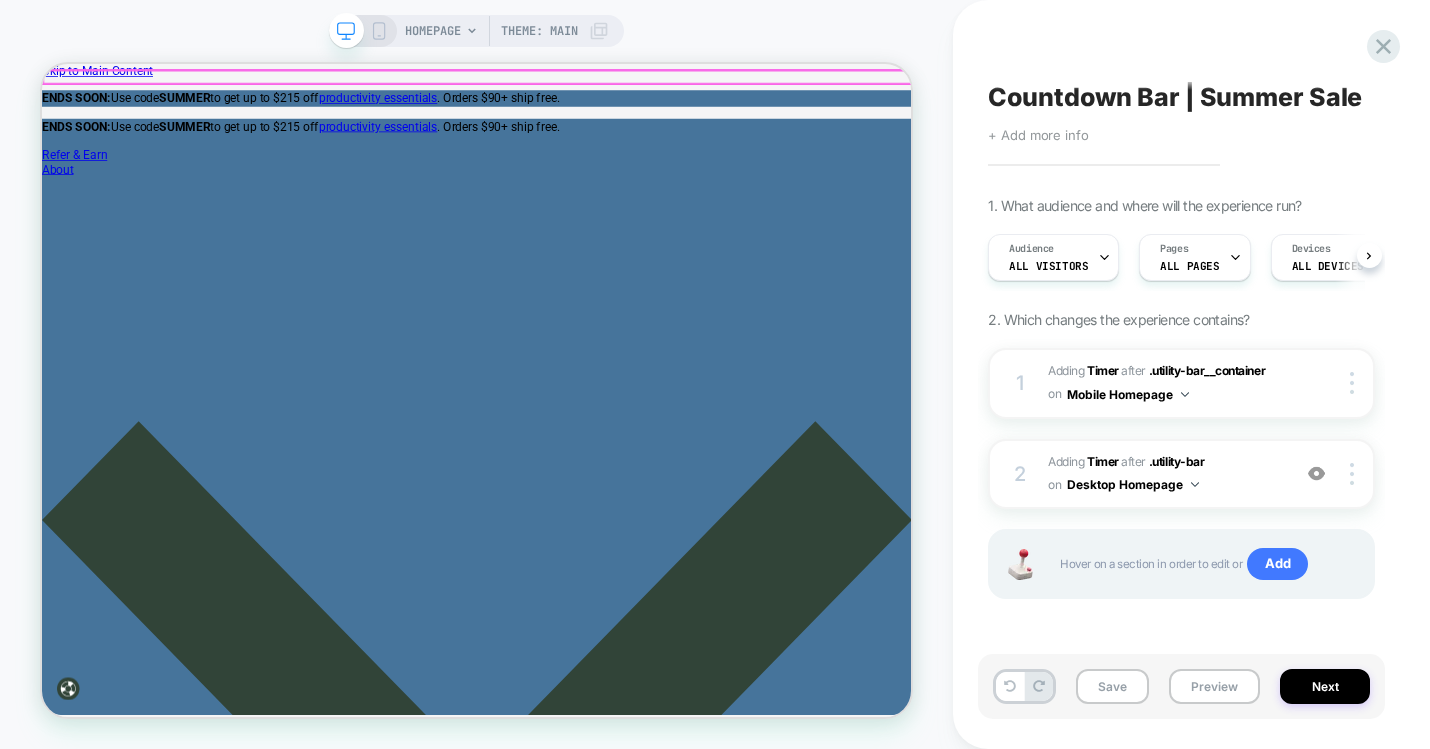 click on "ENDS SOON:" at bounding box center [88, 147] 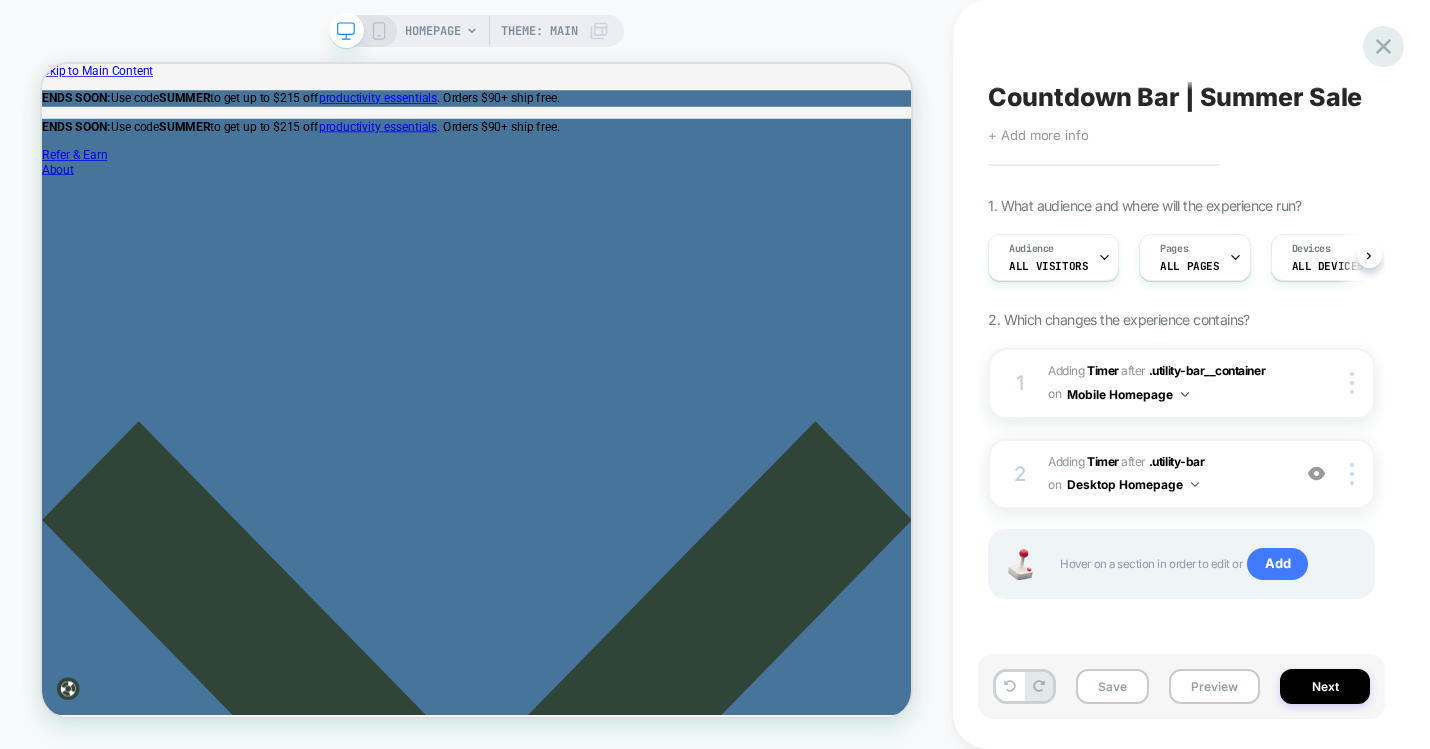 click 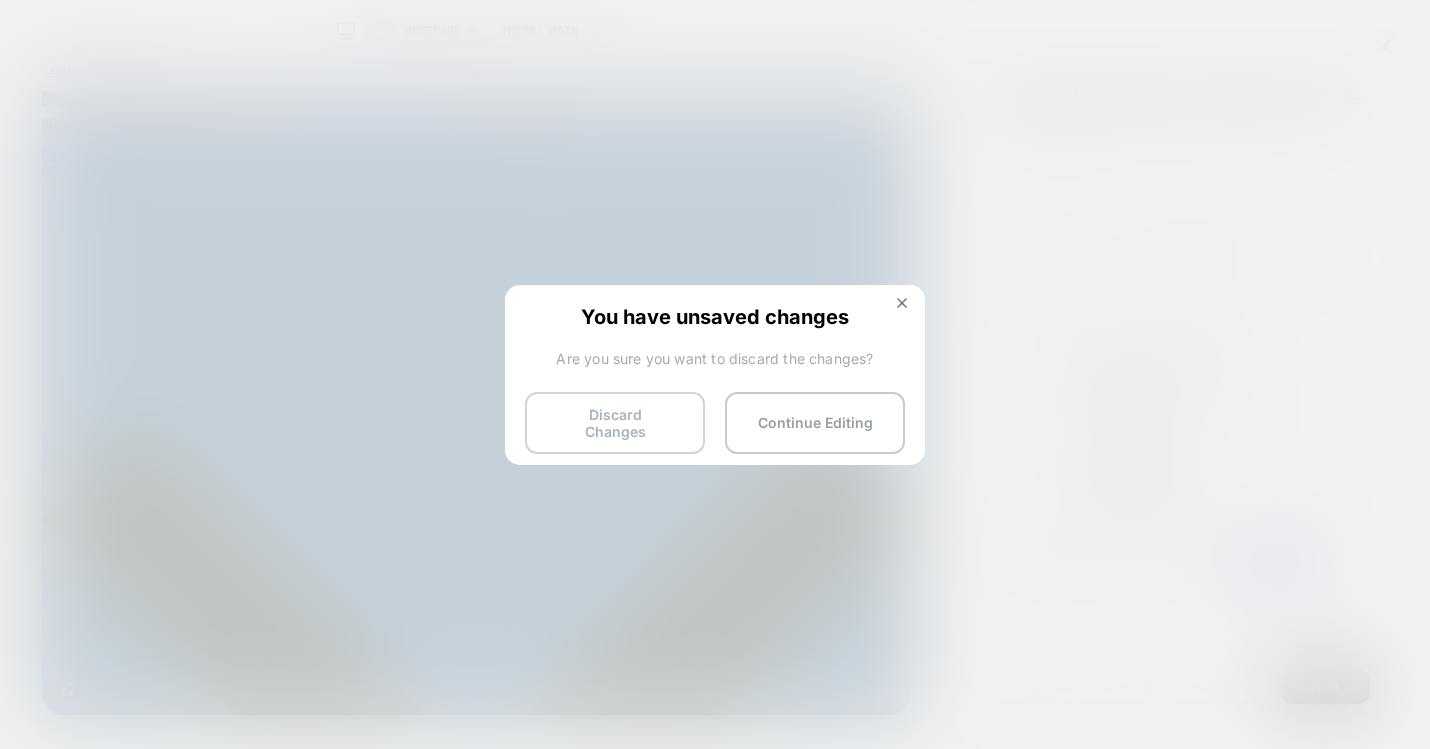 click on "Discard Changes" at bounding box center (615, 423) 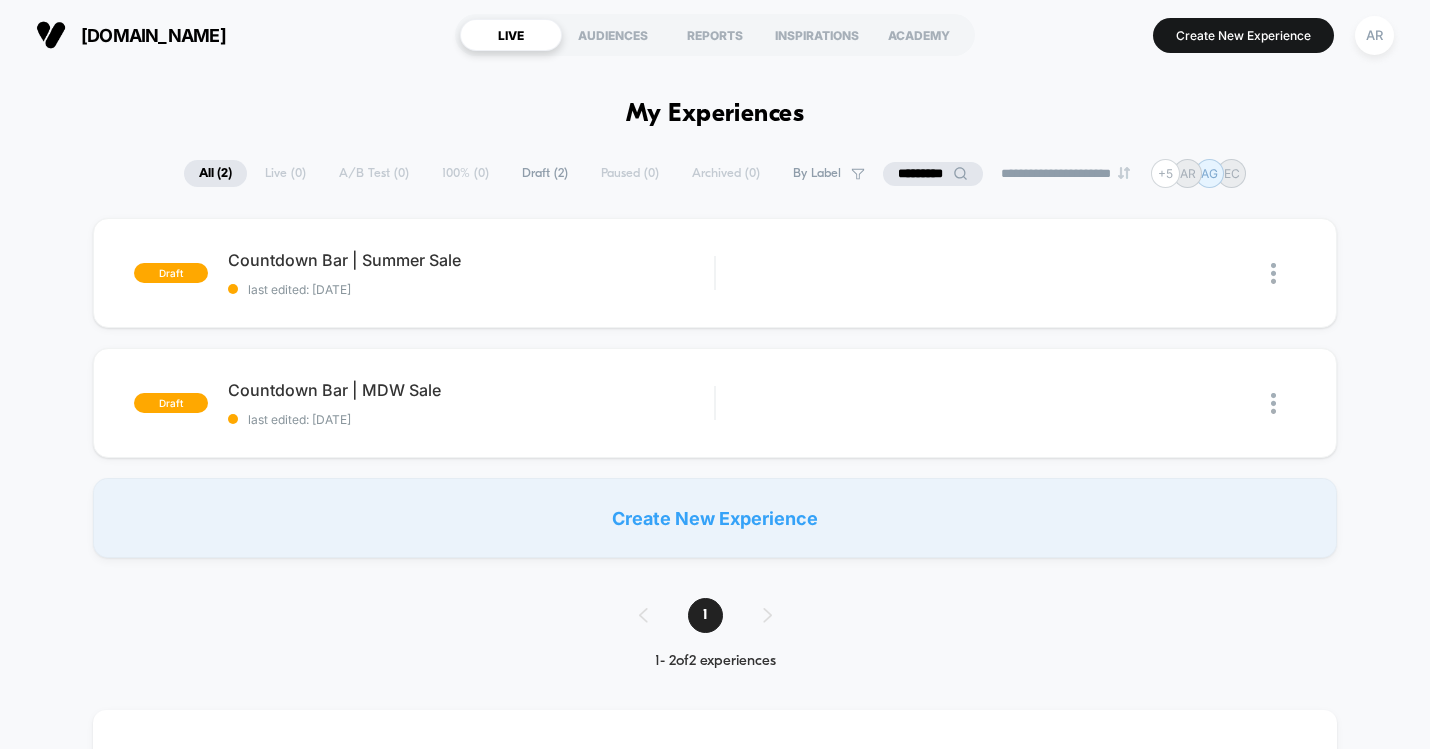 click on "Draft ( 2 )" at bounding box center (545, 173) 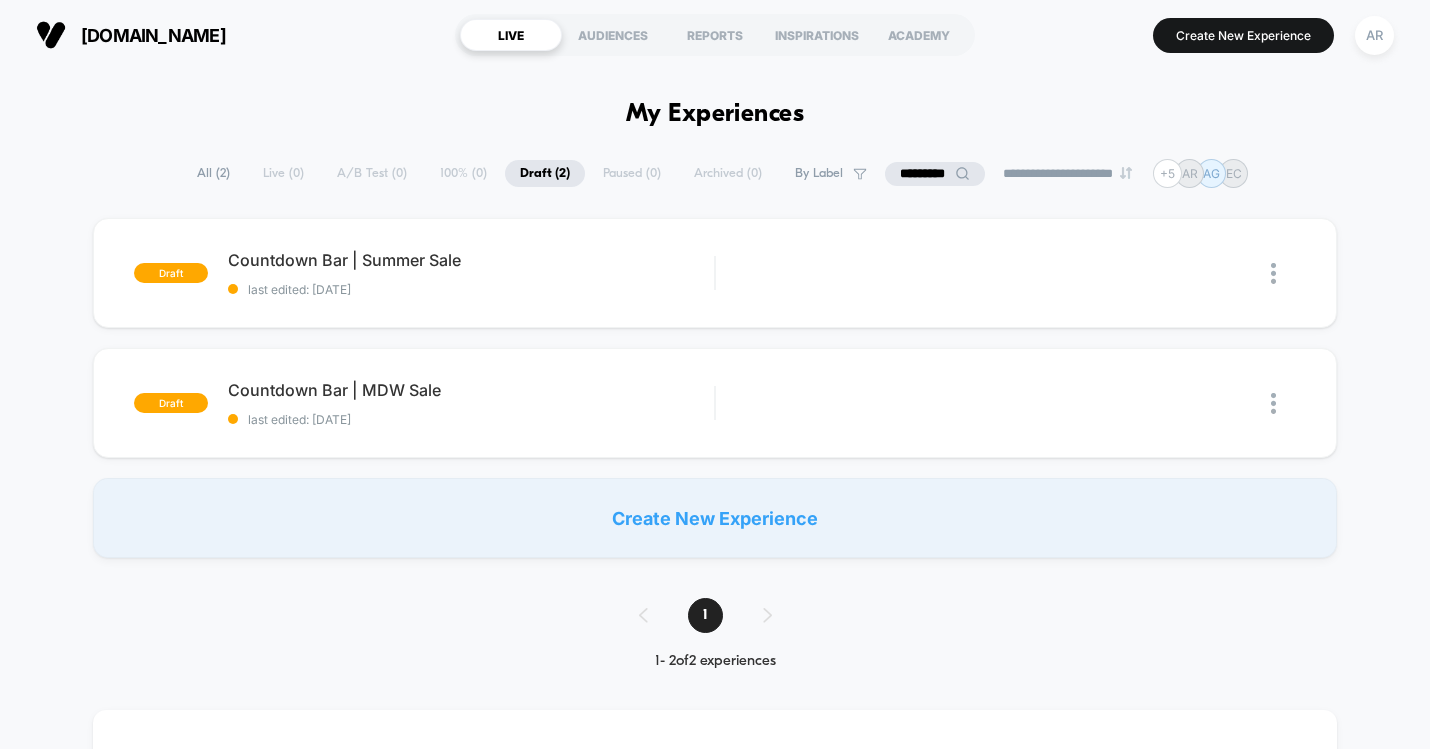 click on "**********" at bounding box center [715, 173] 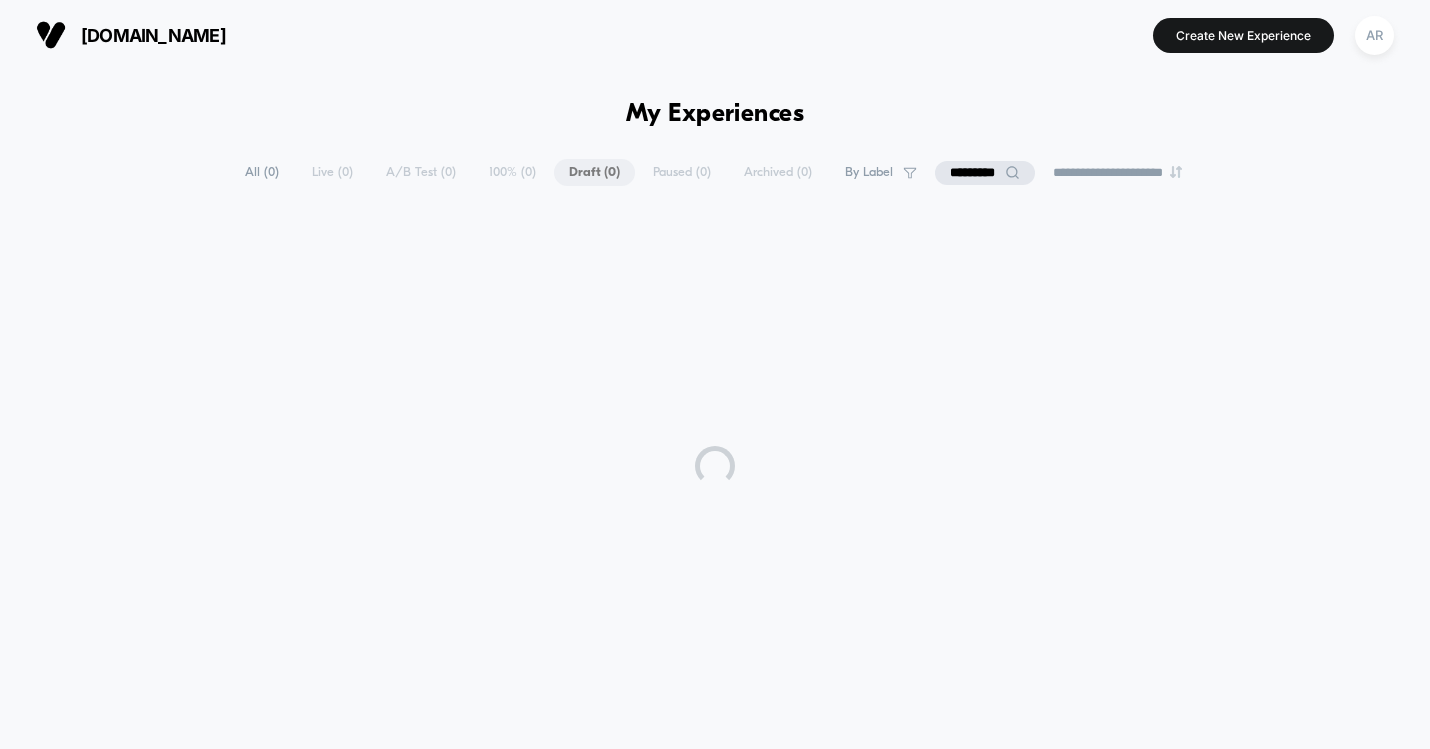 scroll, scrollTop: 0, scrollLeft: 0, axis: both 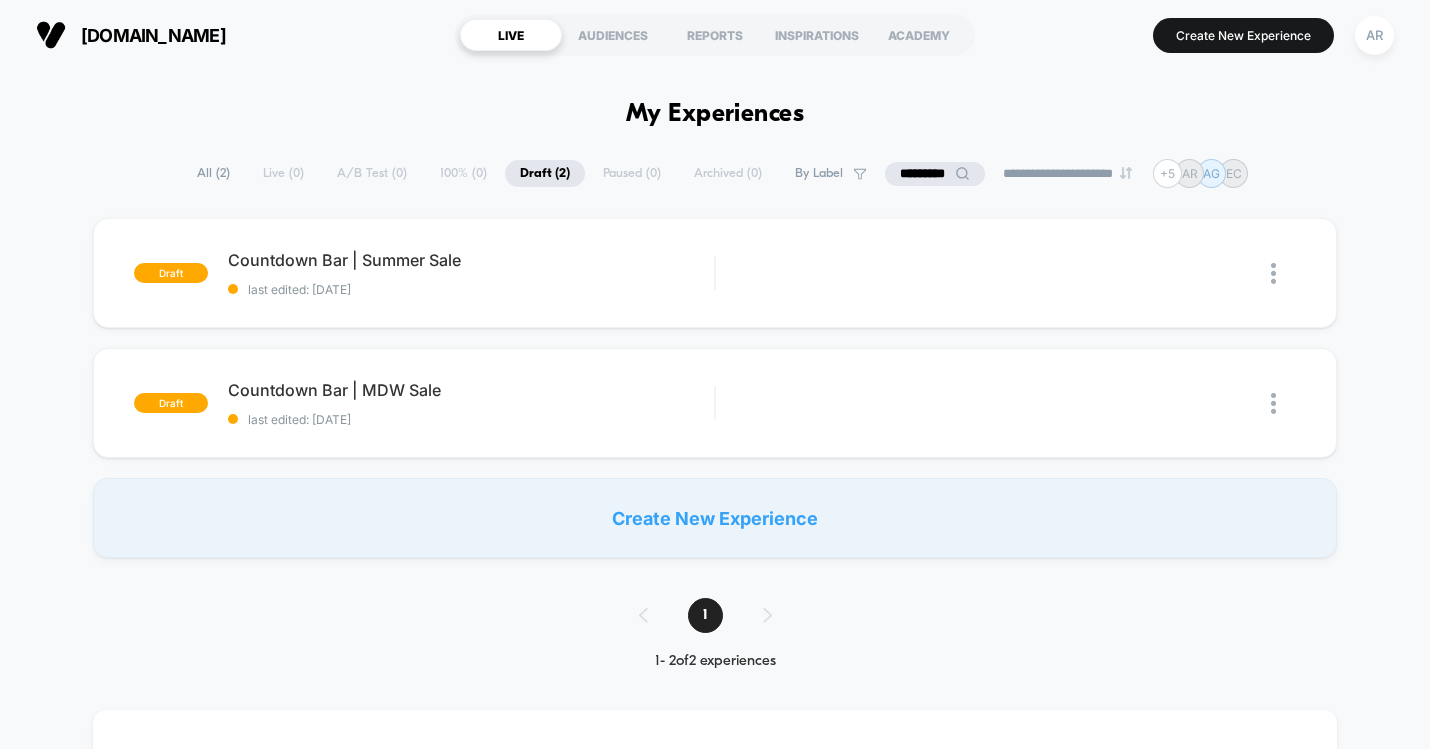 click on "All ( 2 )" at bounding box center (213, 173) 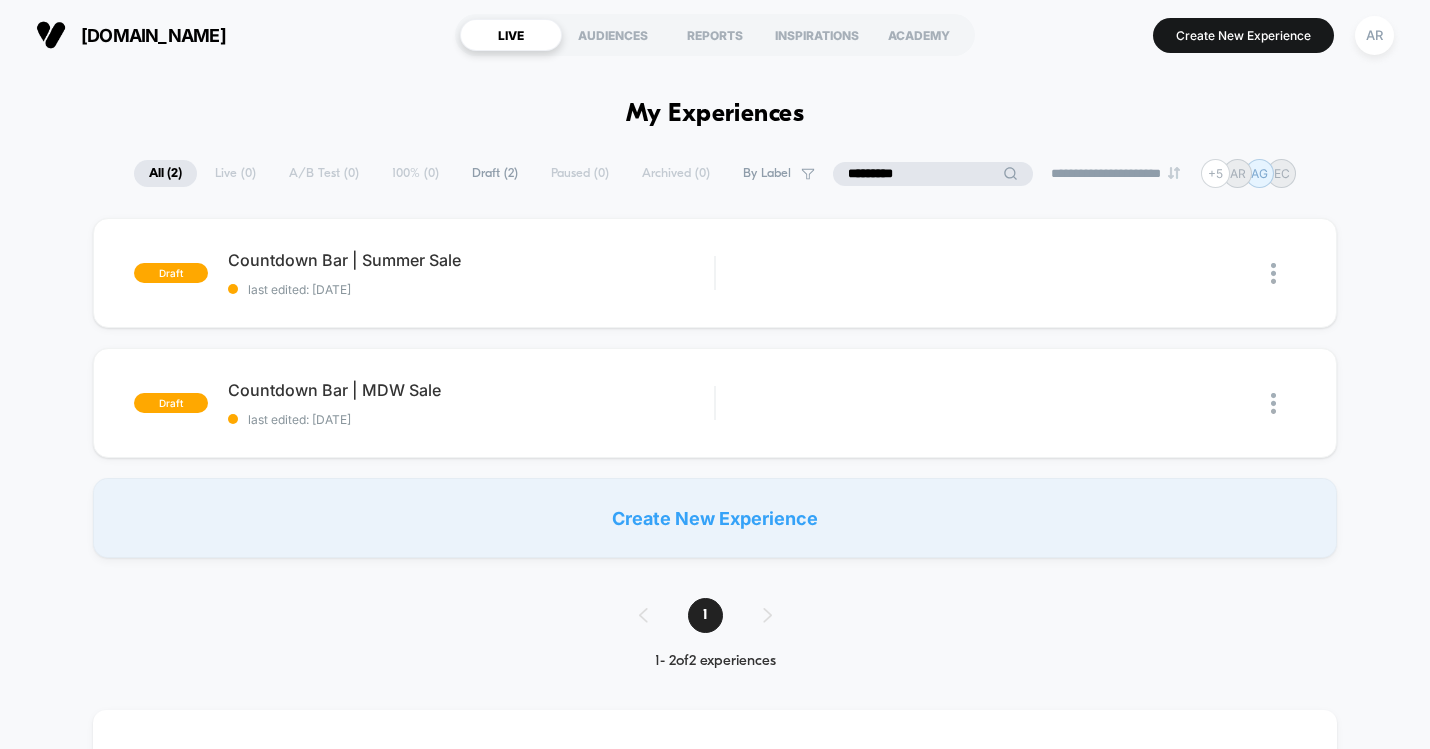 click on "*********" at bounding box center [933, 174] 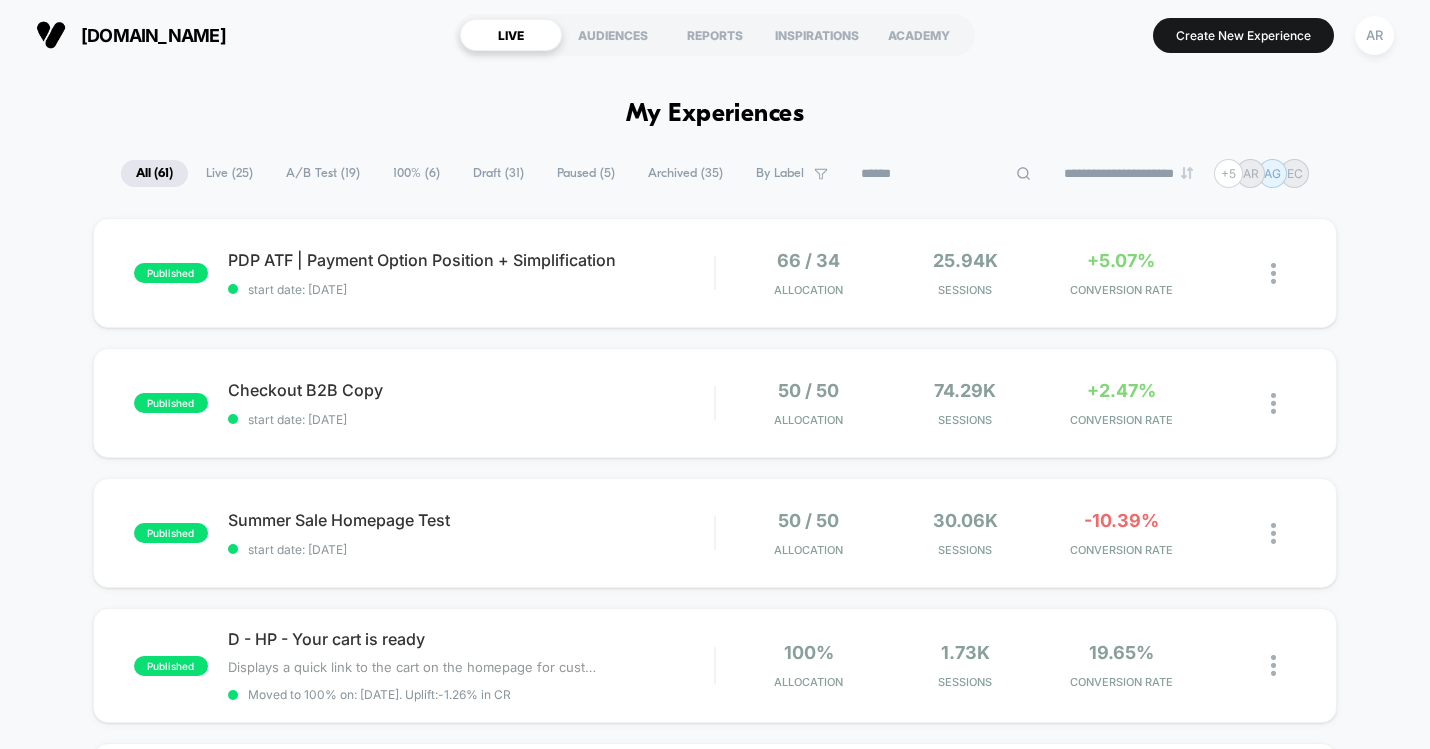 type 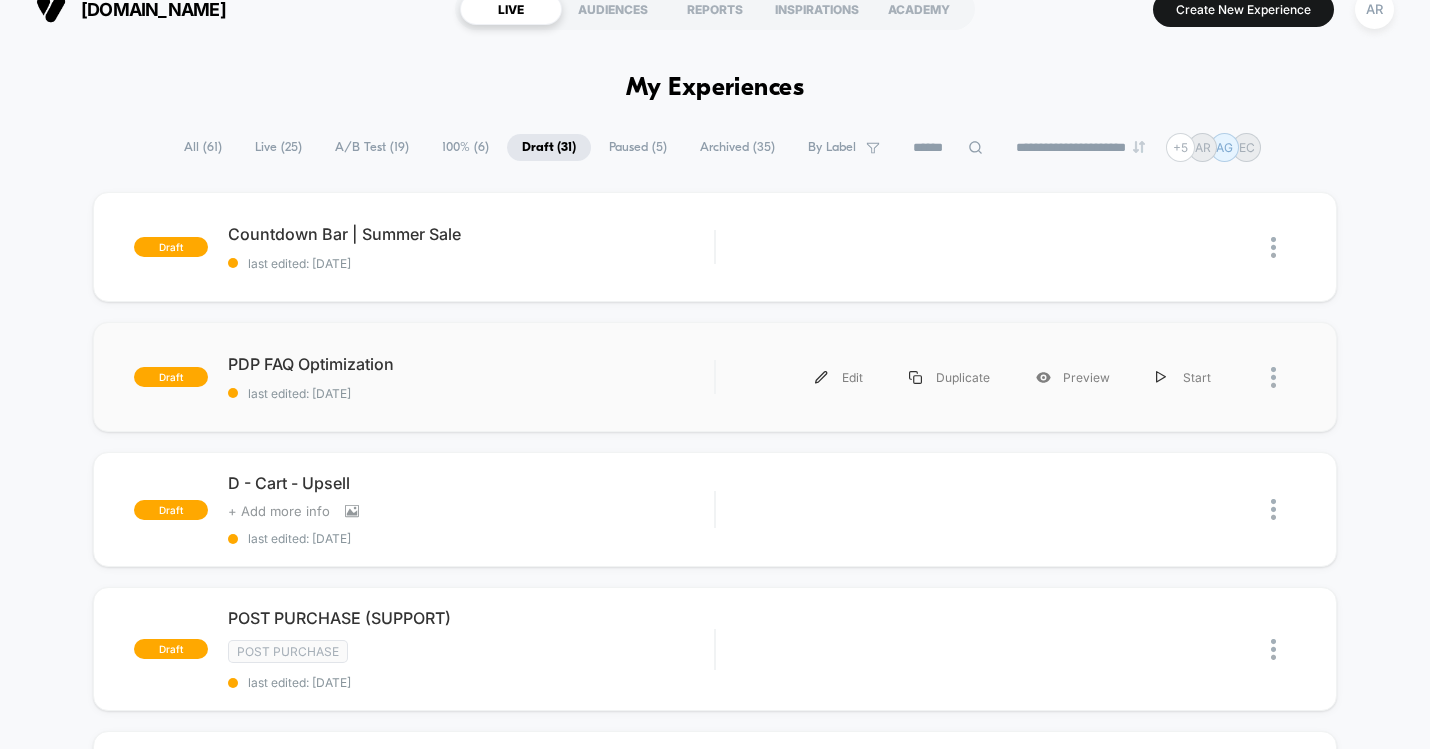 scroll, scrollTop: 0, scrollLeft: 0, axis: both 